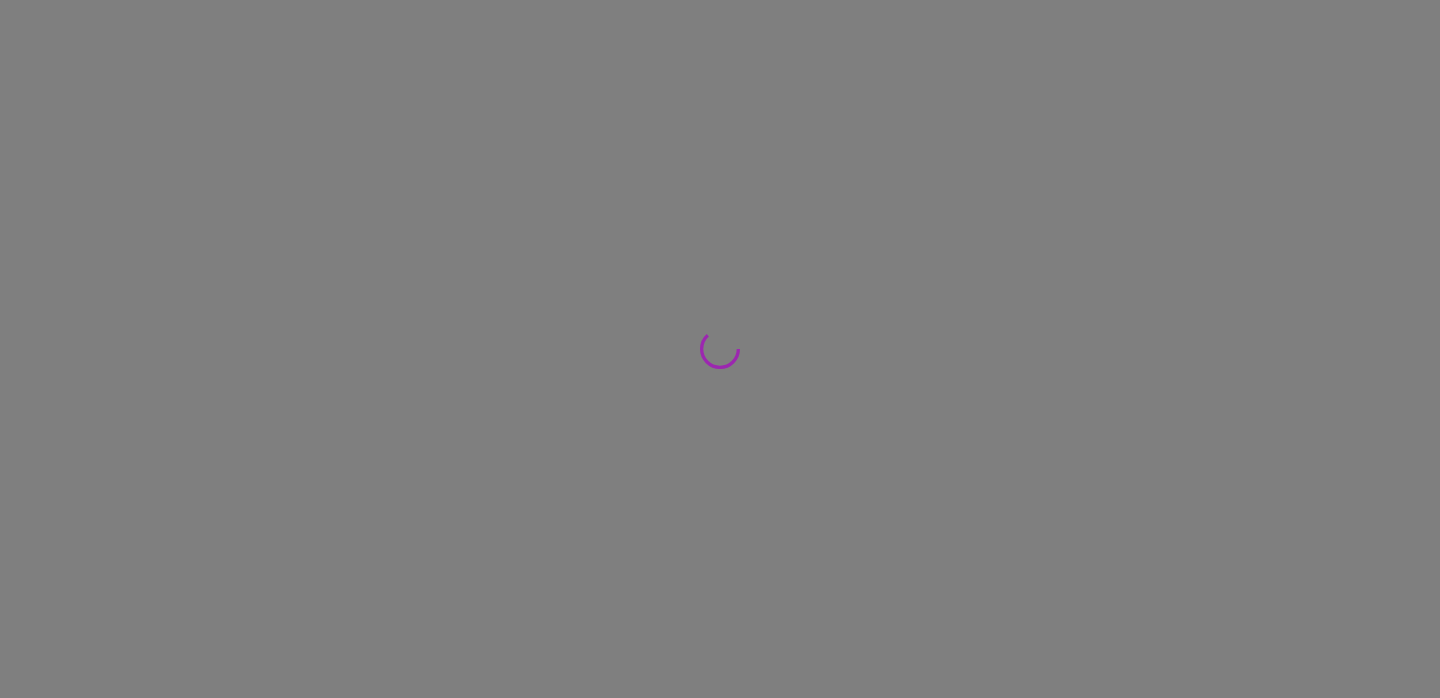 scroll, scrollTop: 0, scrollLeft: 0, axis: both 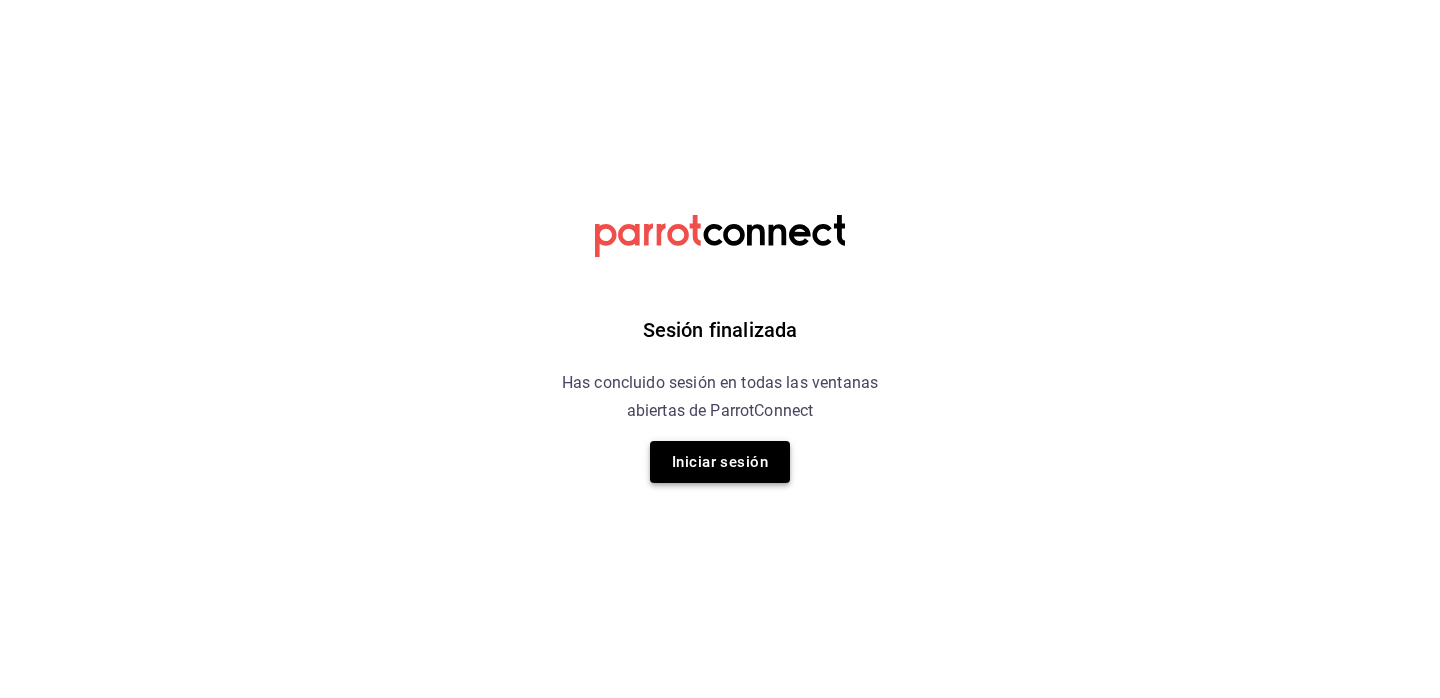 click on "Iniciar sesión" at bounding box center [720, 462] 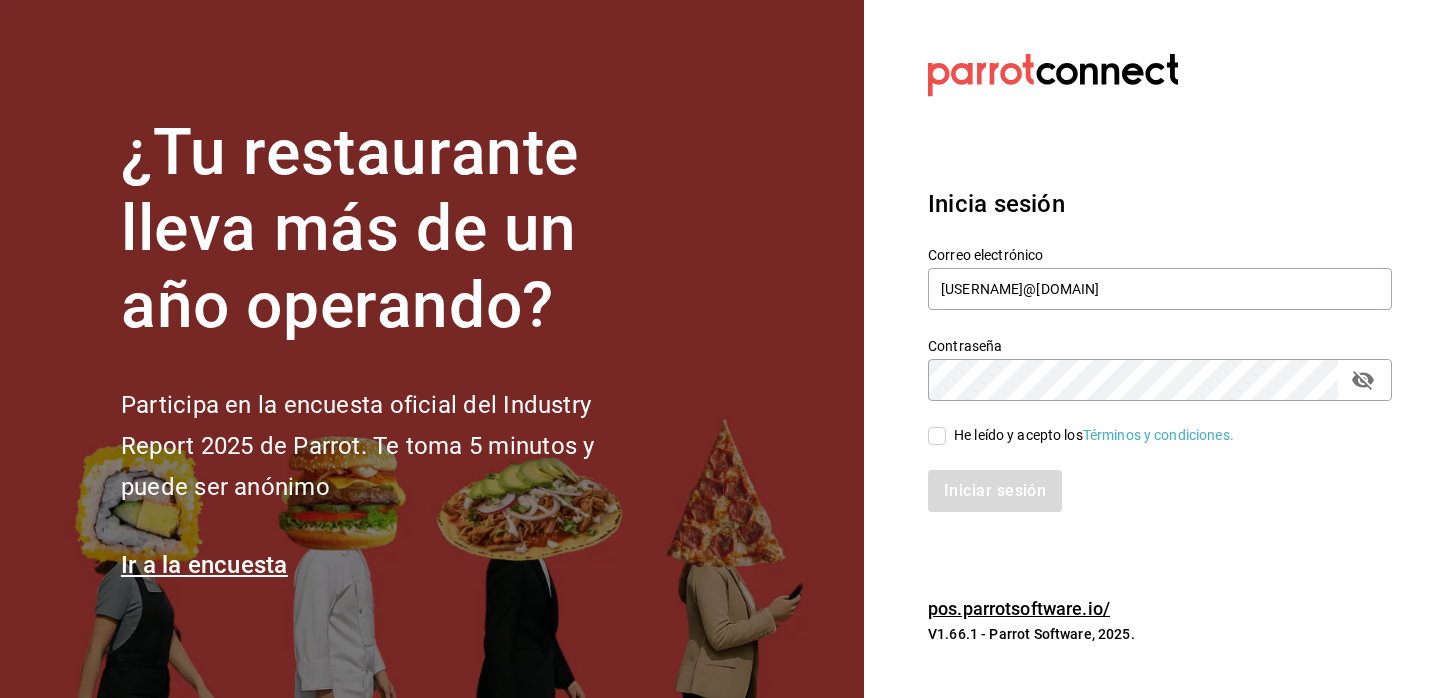click on "He leído y acepto los  Términos y condiciones." at bounding box center [937, 436] 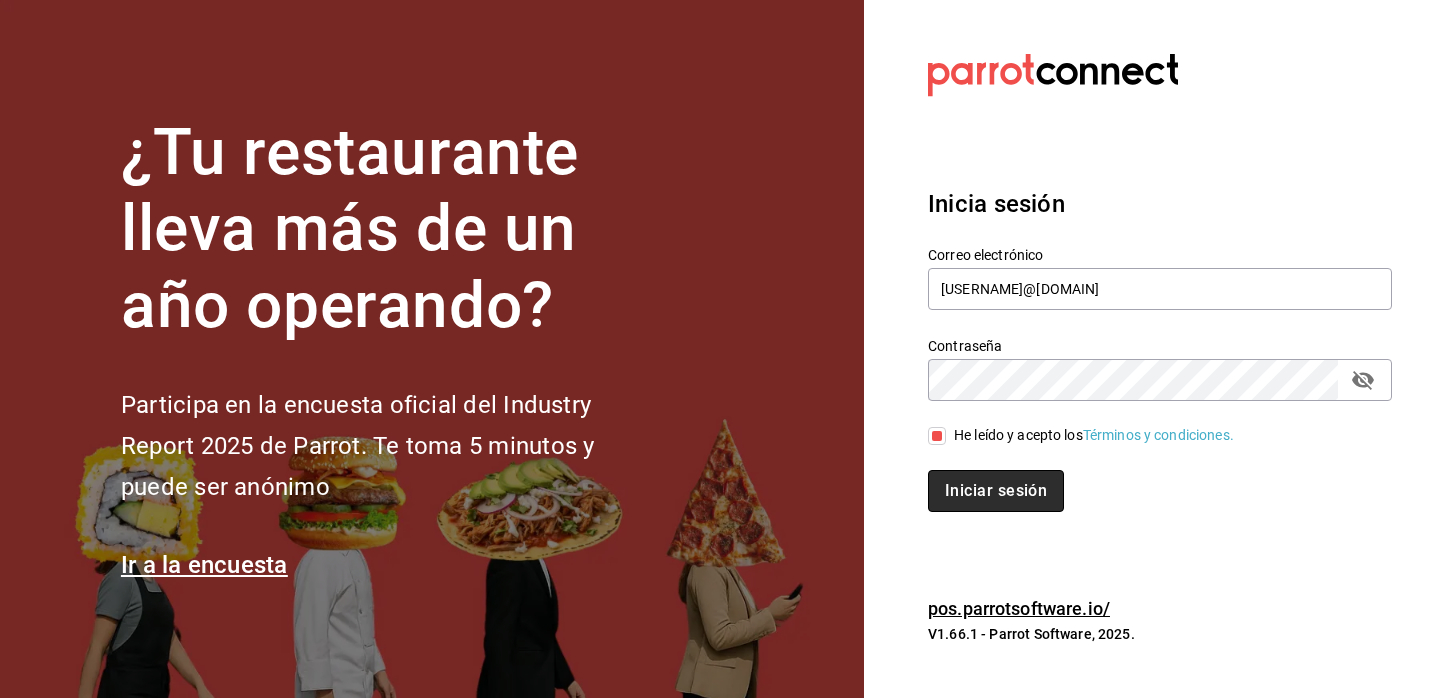 click on "Iniciar sesión" at bounding box center [996, 491] 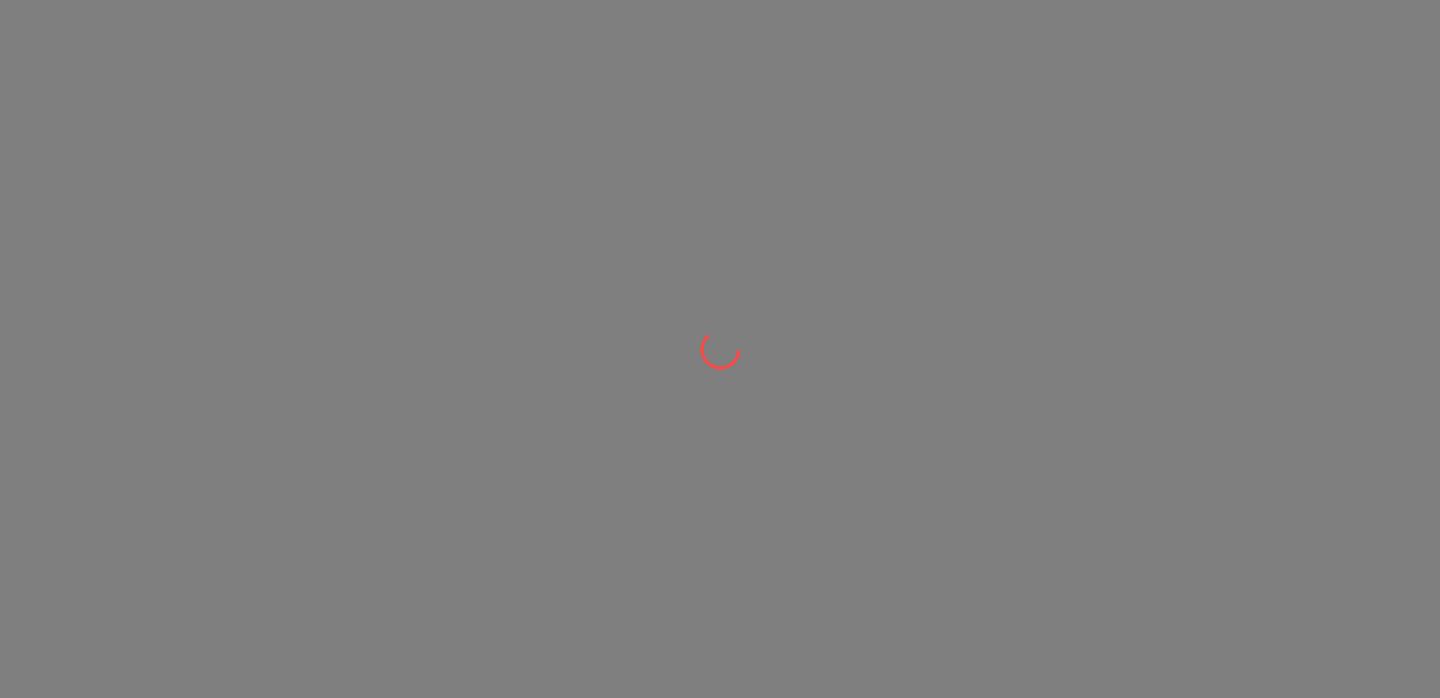 scroll, scrollTop: 0, scrollLeft: 0, axis: both 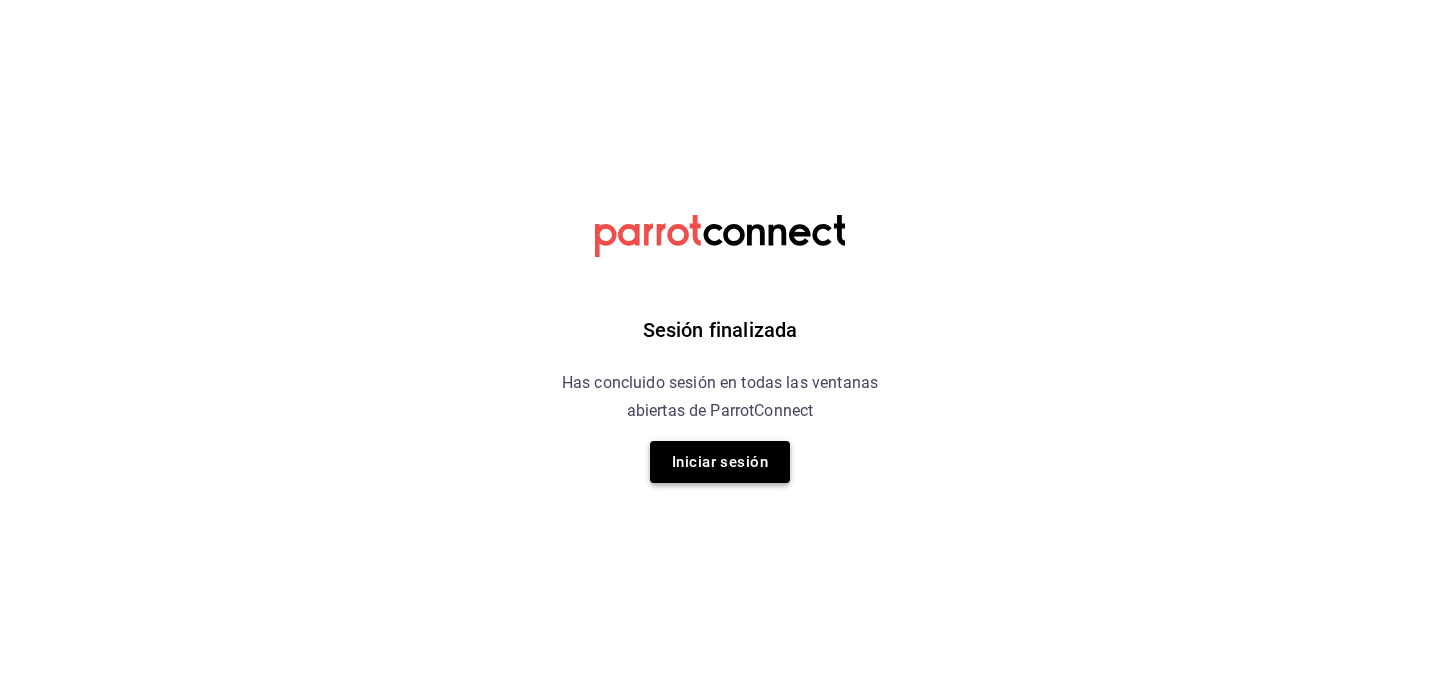 click on "Iniciar sesión" at bounding box center (720, 462) 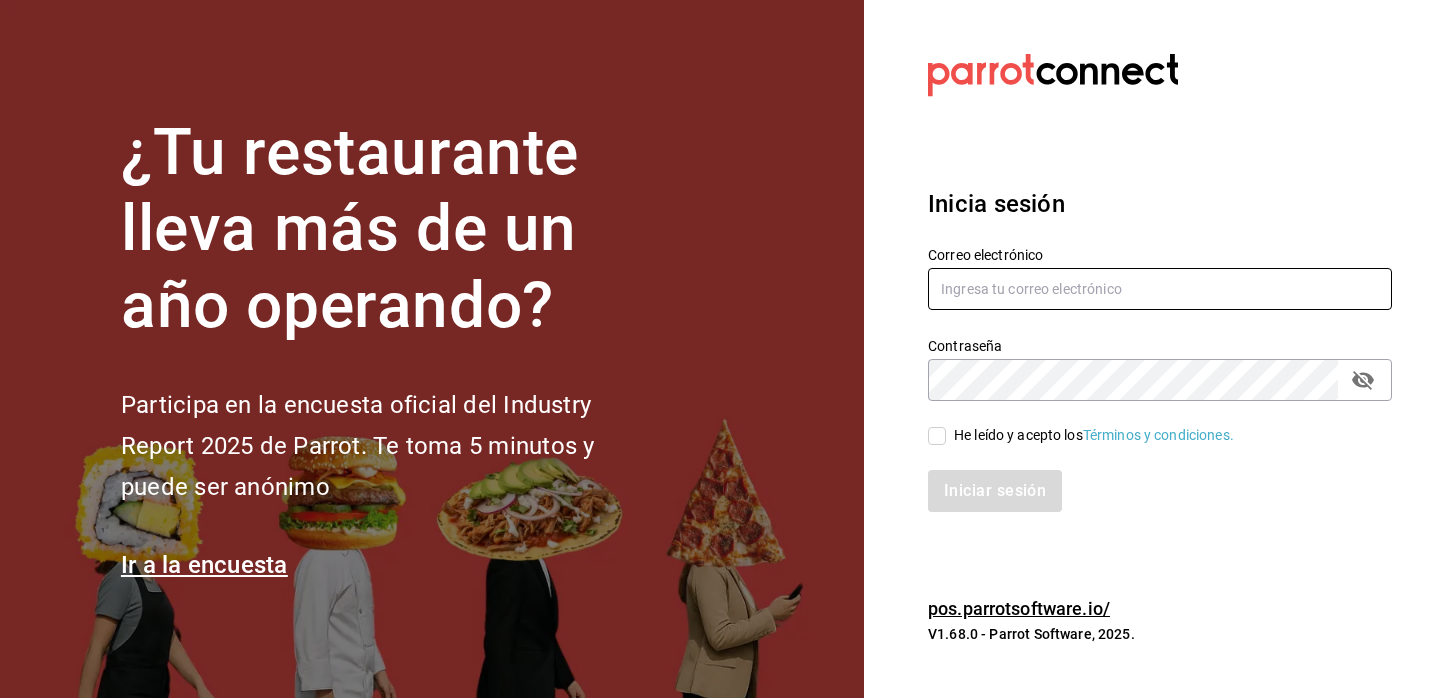 type on "felipecabello.chapa@gmail.com" 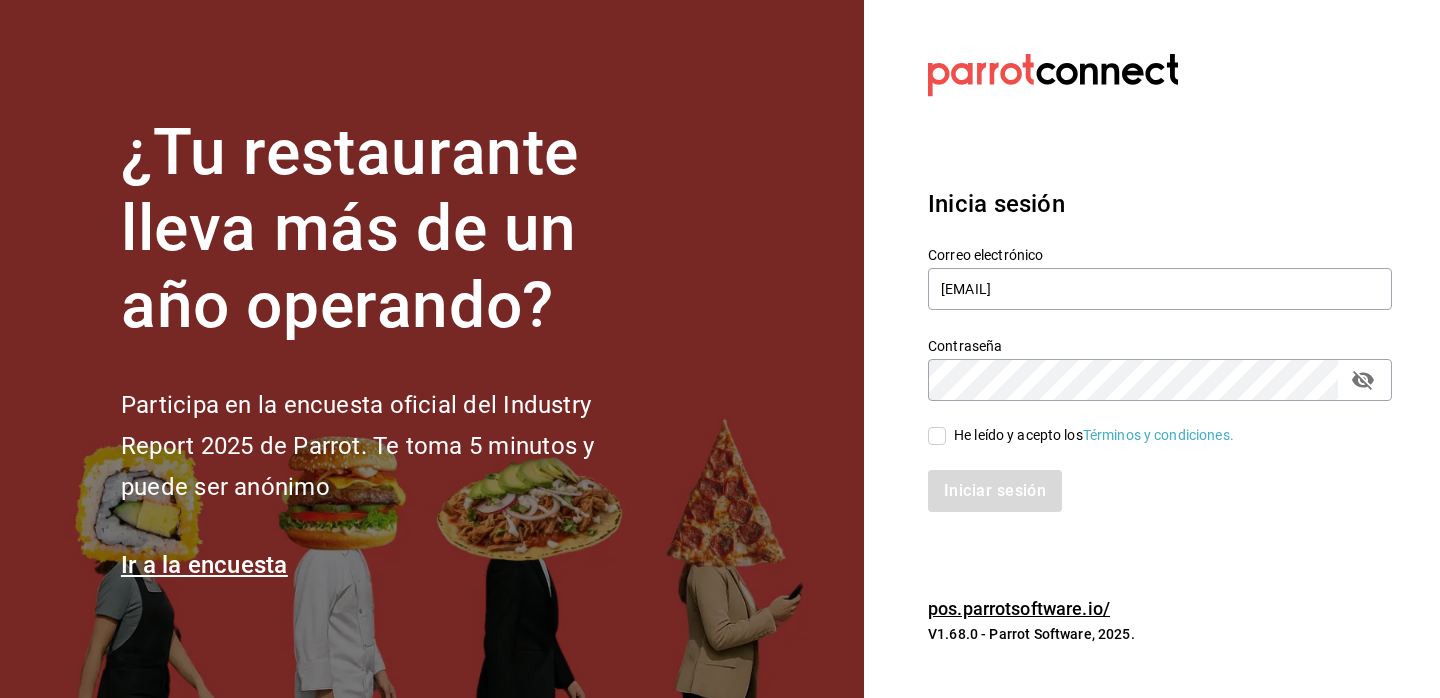 click on "He leído y acepto los  Términos y condiciones." at bounding box center [937, 436] 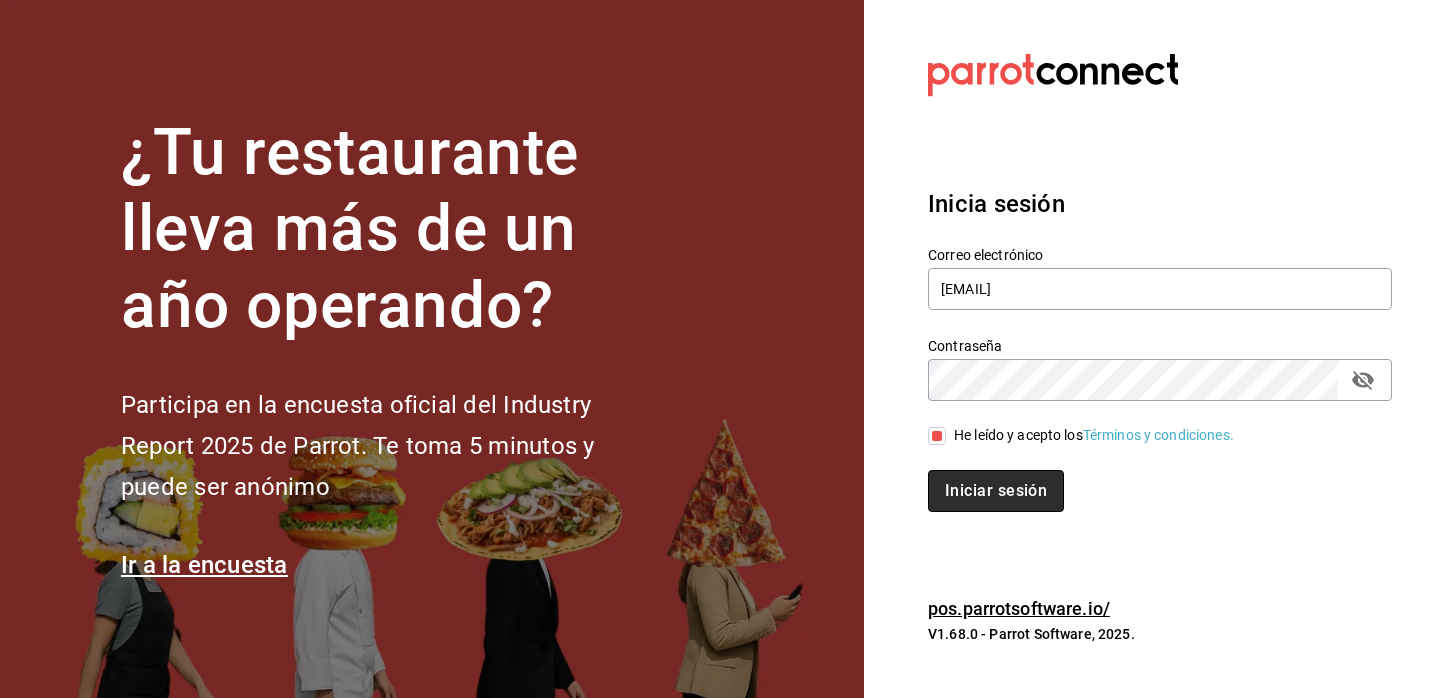 click on "Iniciar sesión" at bounding box center (996, 491) 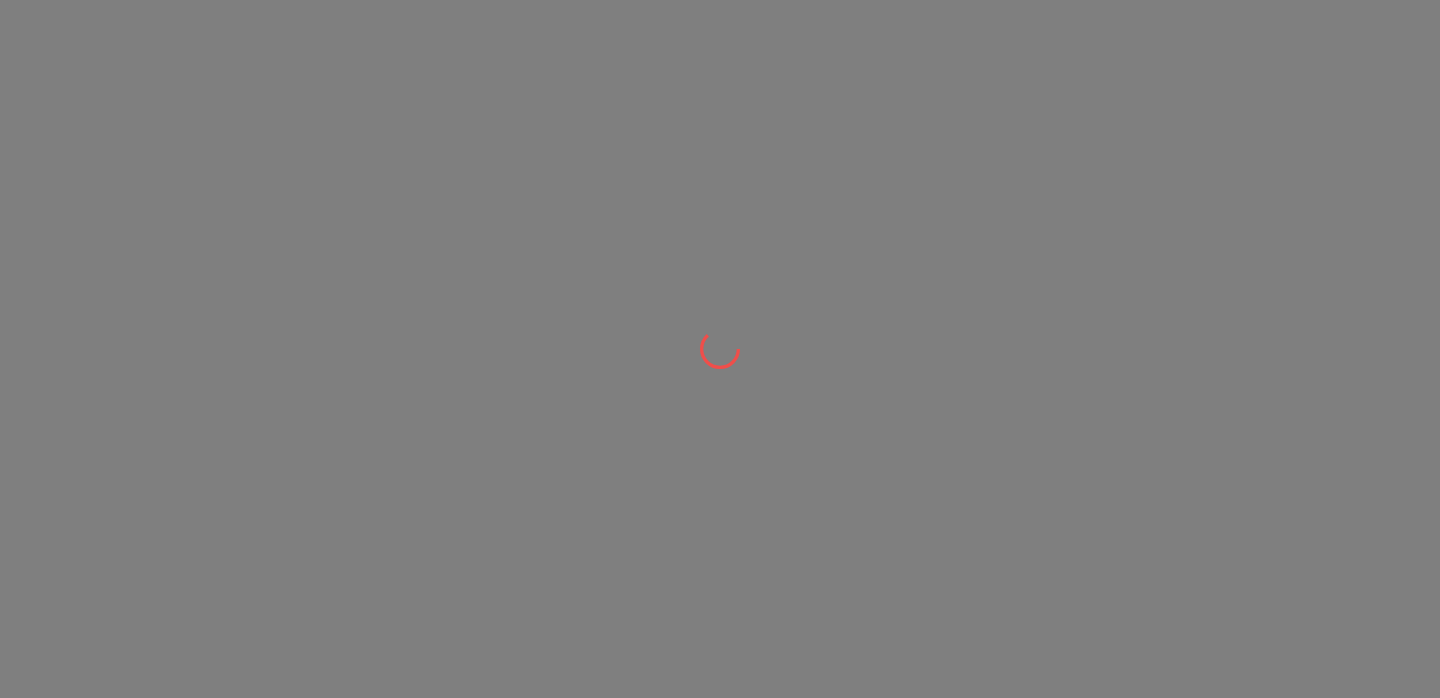 scroll, scrollTop: 0, scrollLeft: 0, axis: both 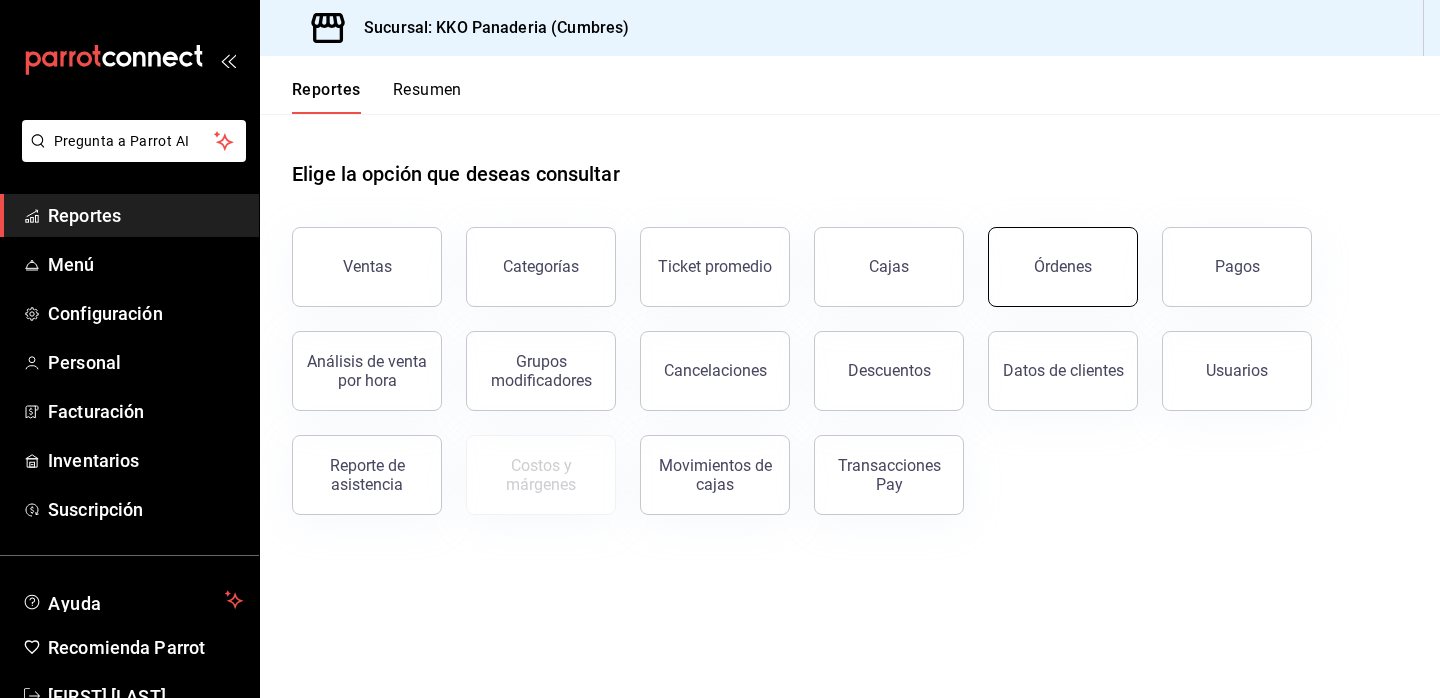 click on "Órdenes" at bounding box center [1063, 267] 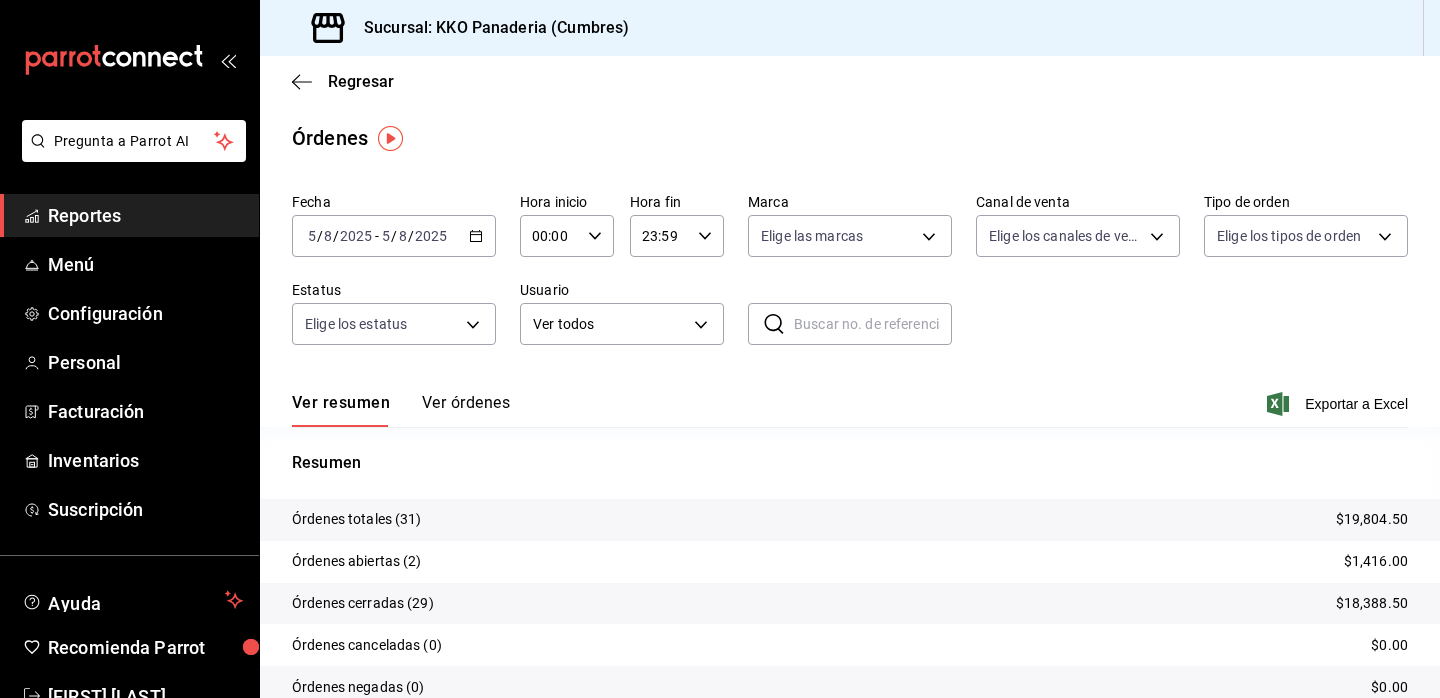 click on "Ver órdenes" at bounding box center [466, 410] 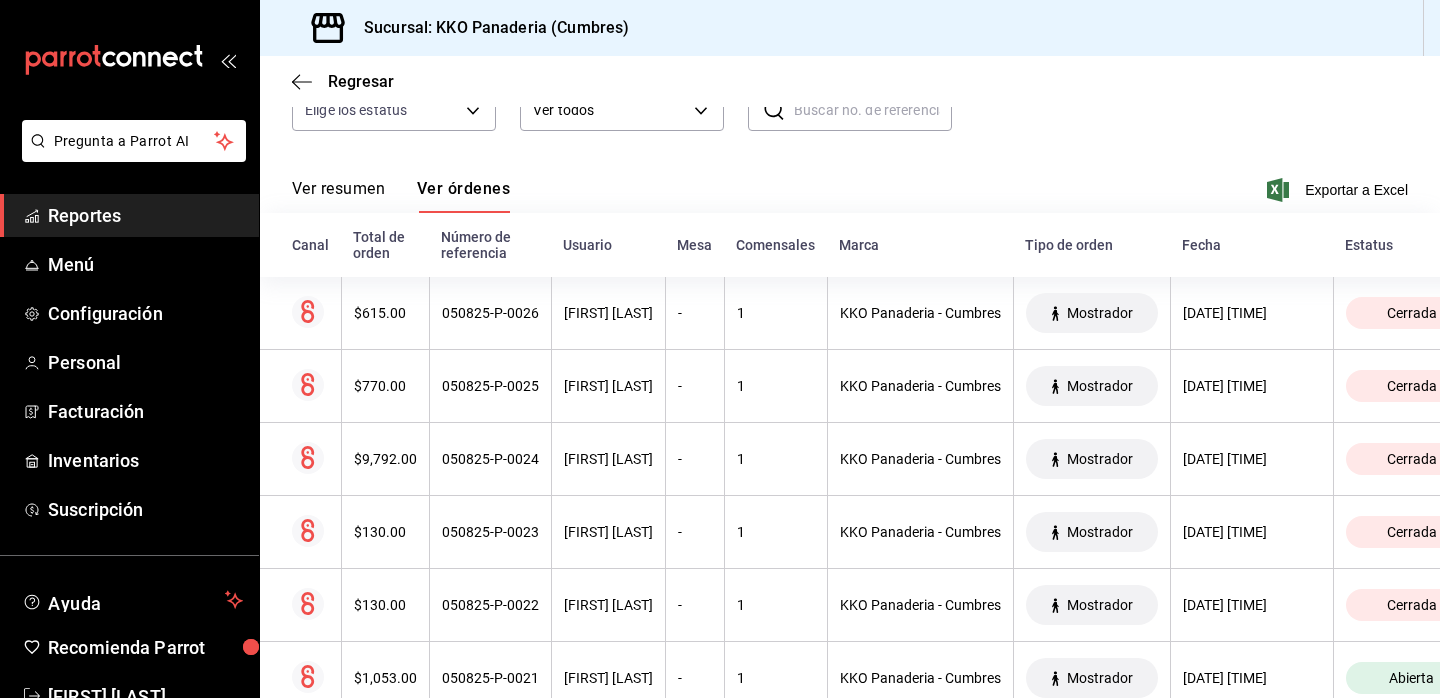 scroll, scrollTop: 231, scrollLeft: 0, axis: vertical 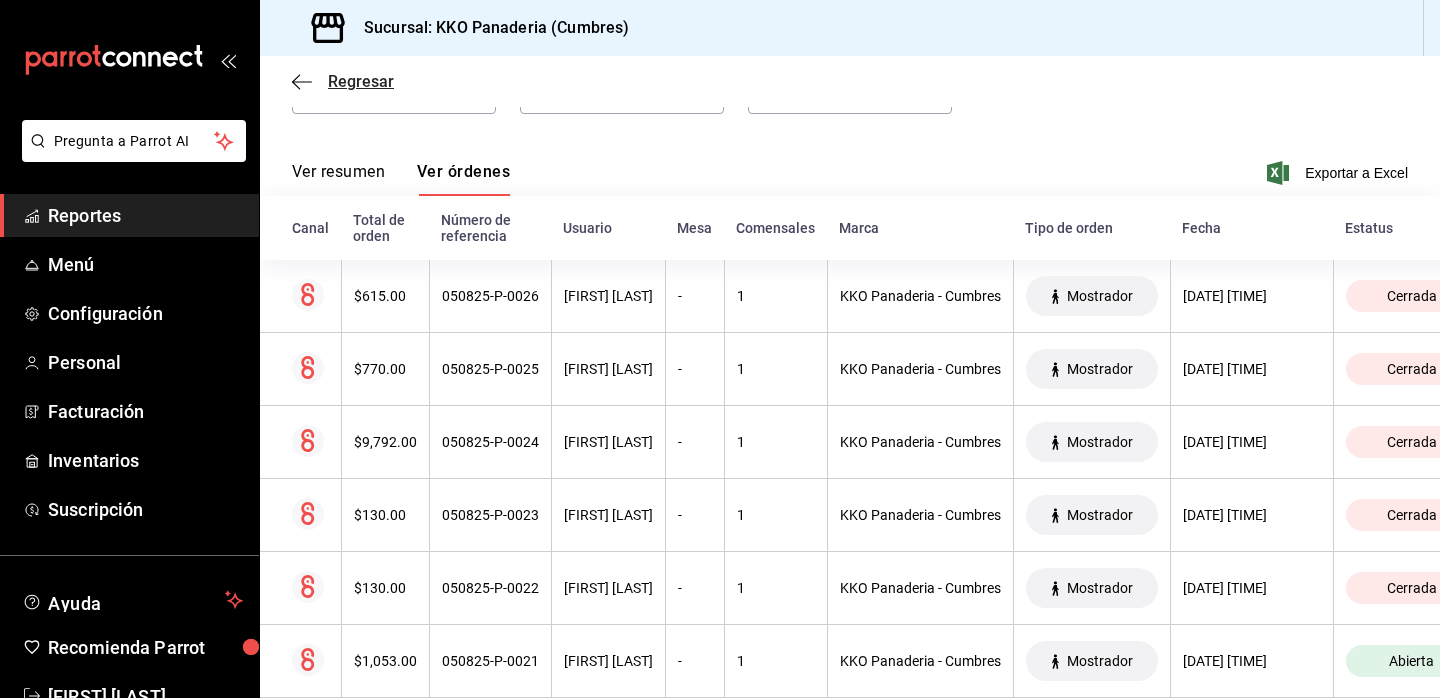 click 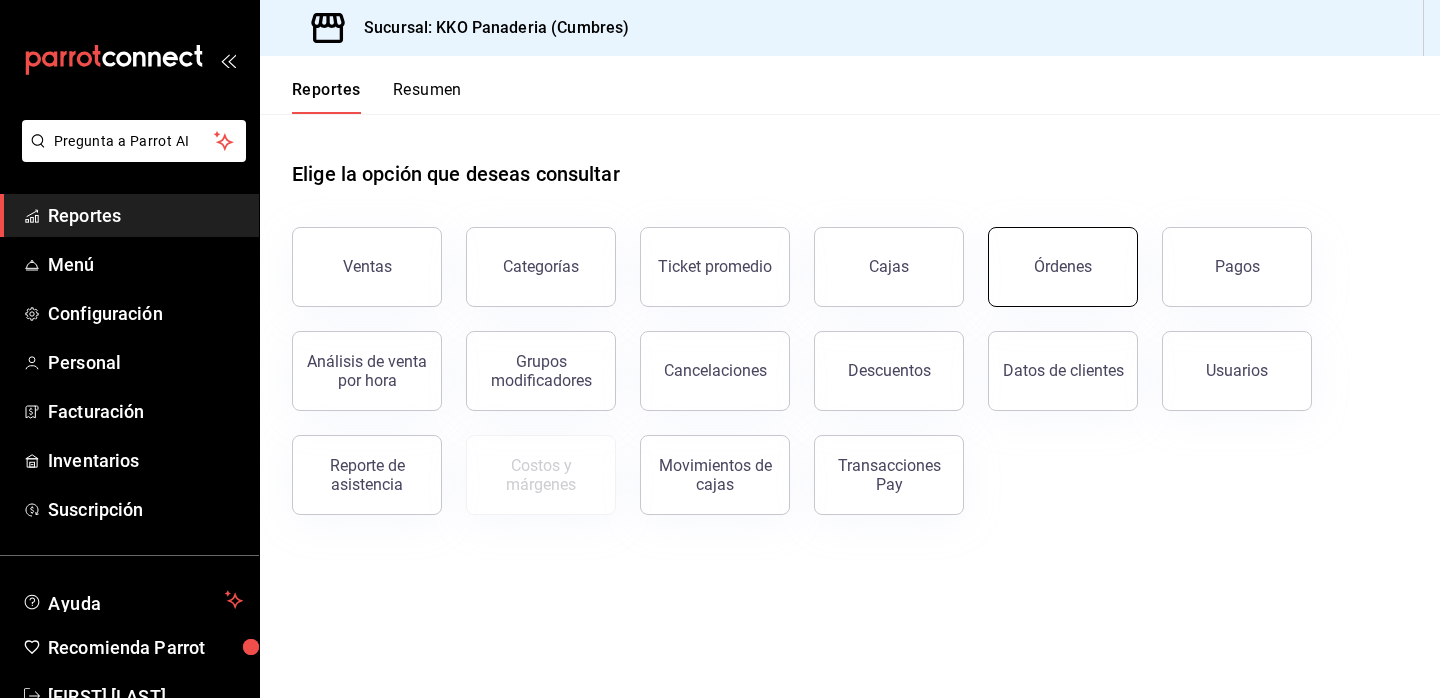 click on "Órdenes" at bounding box center [1063, 266] 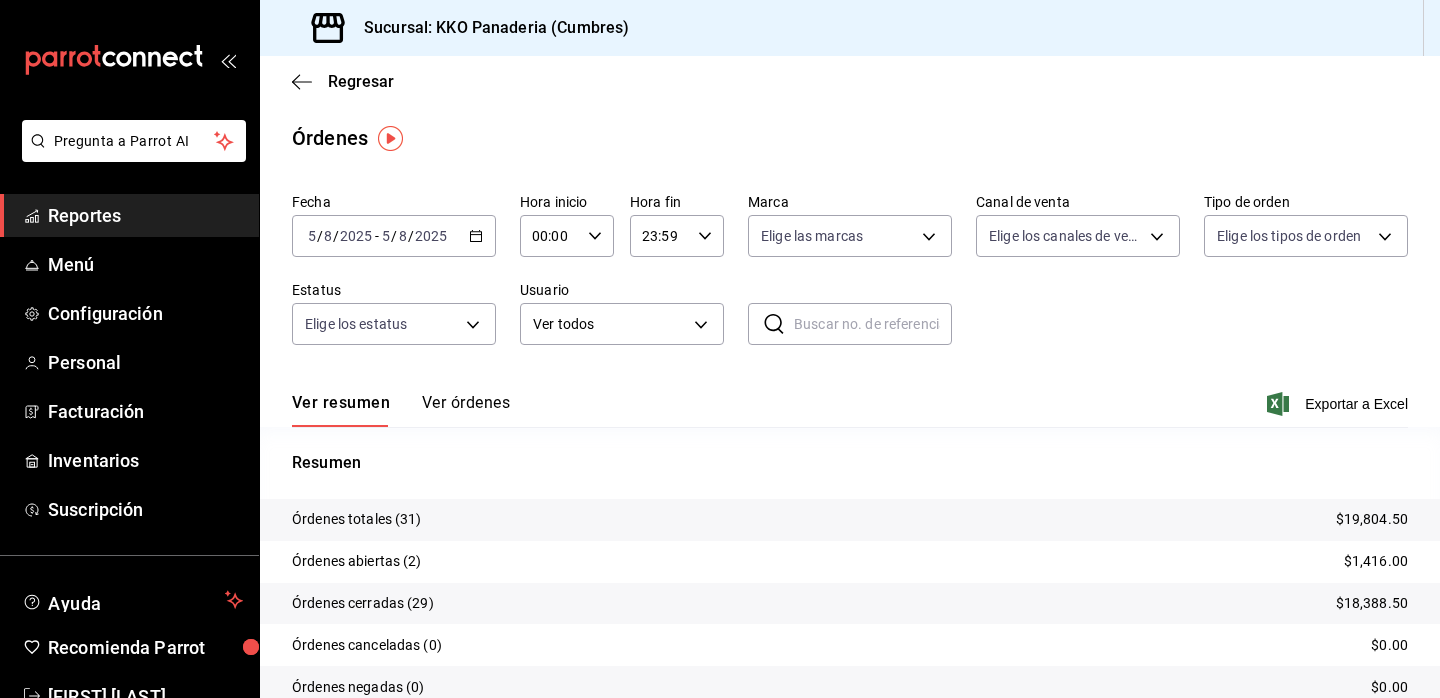 click on "Ver órdenes" at bounding box center (466, 410) 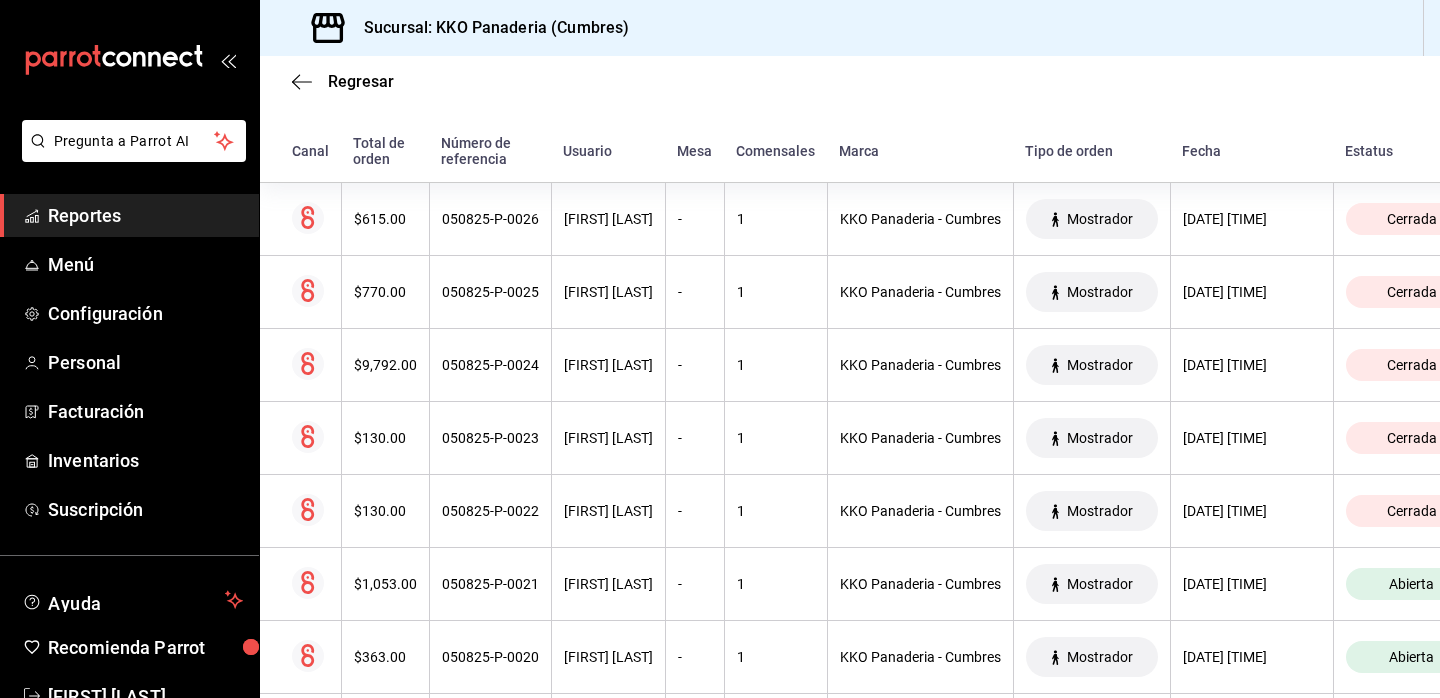 scroll, scrollTop: 391, scrollLeft: 0, axis: vertical 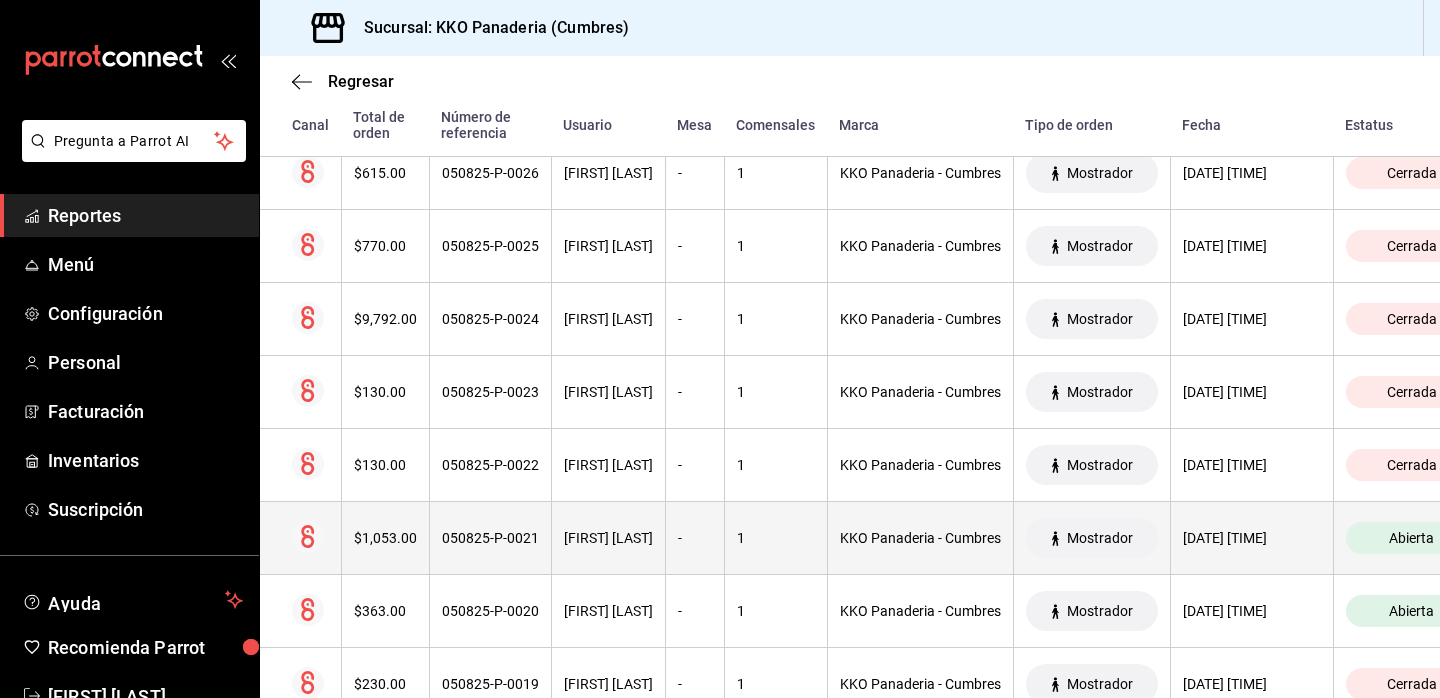 click on "$1,053.00" at bounding box center [385, 538] 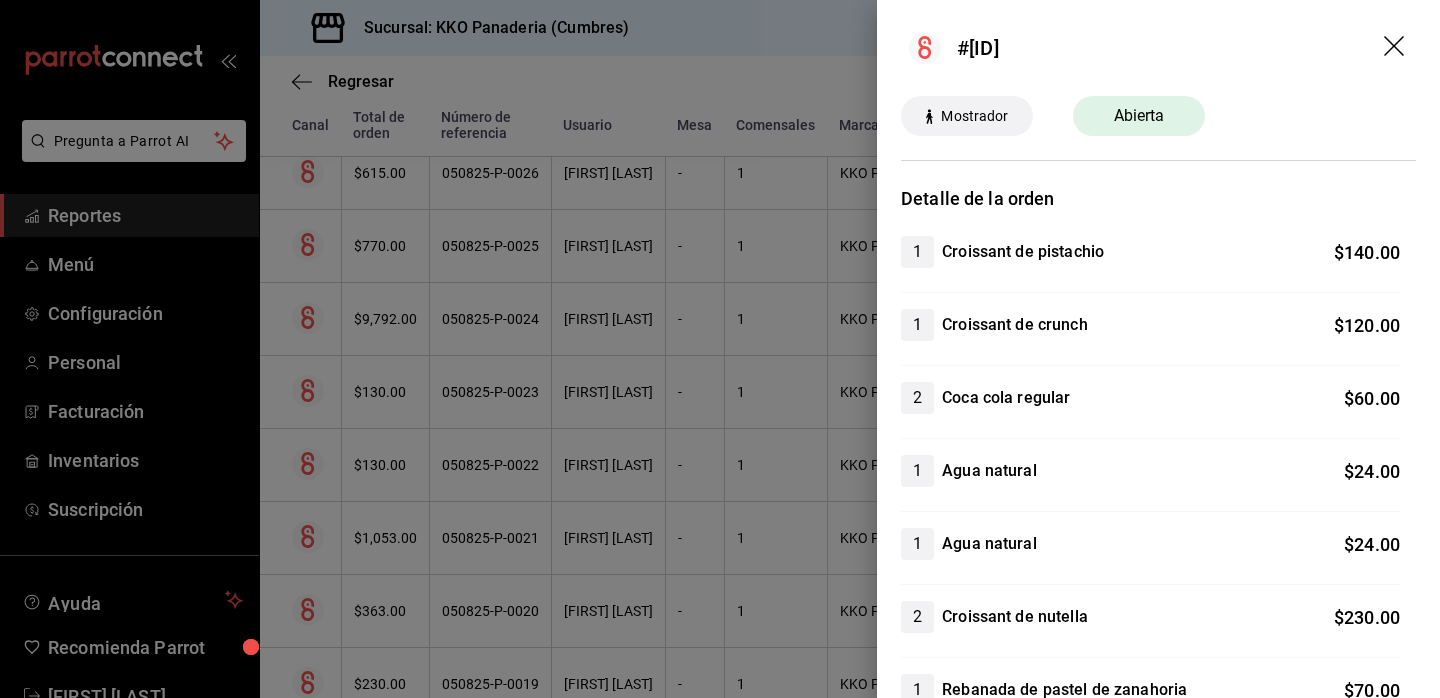 click at bounding box center [720, 349] 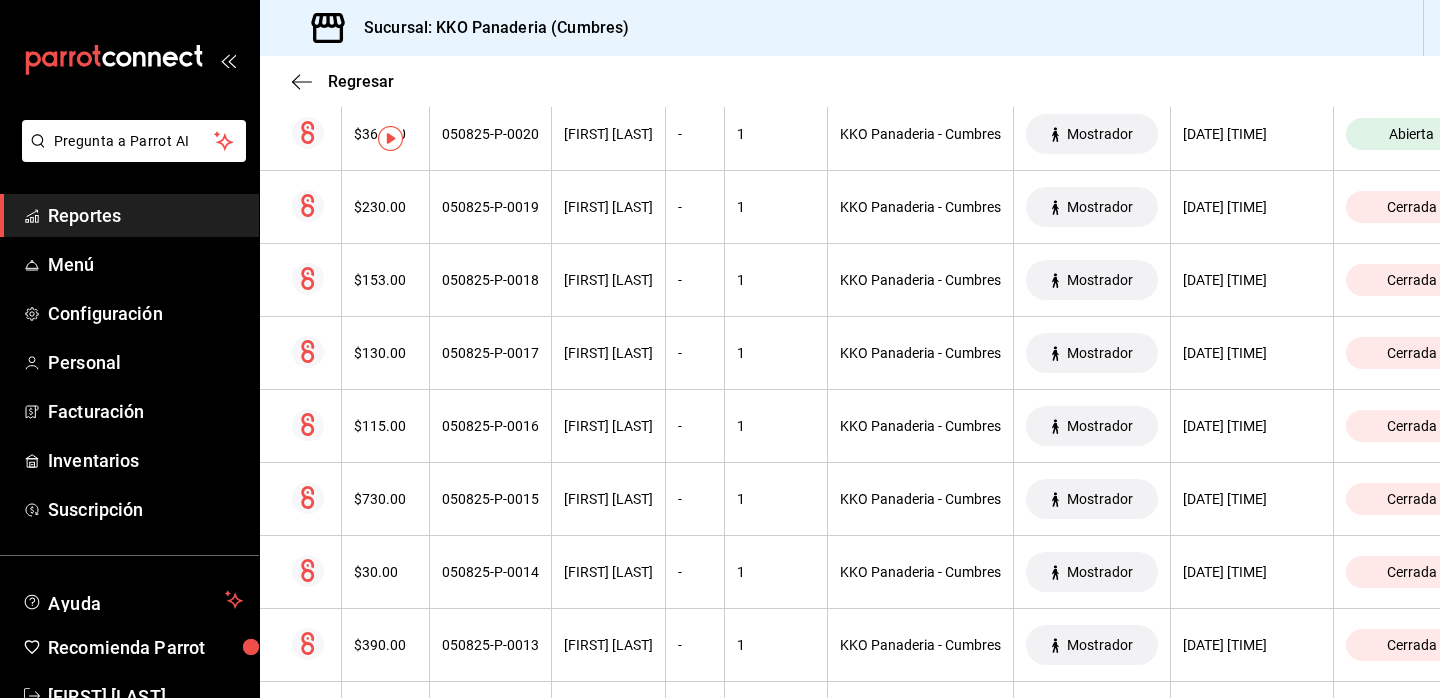 scroll, scrollTop: 0, scrollLeft: 0, axis: both 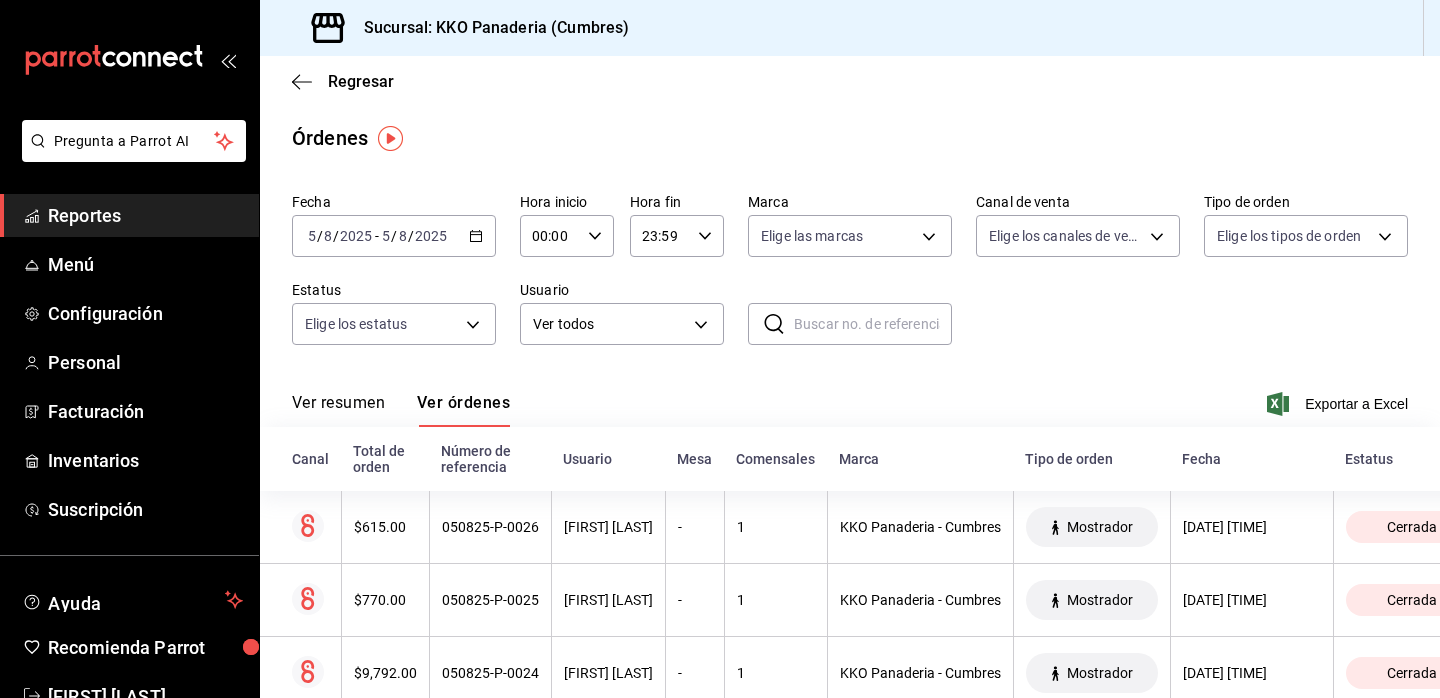 click on "Reportes" at bounding box center [145, 215] 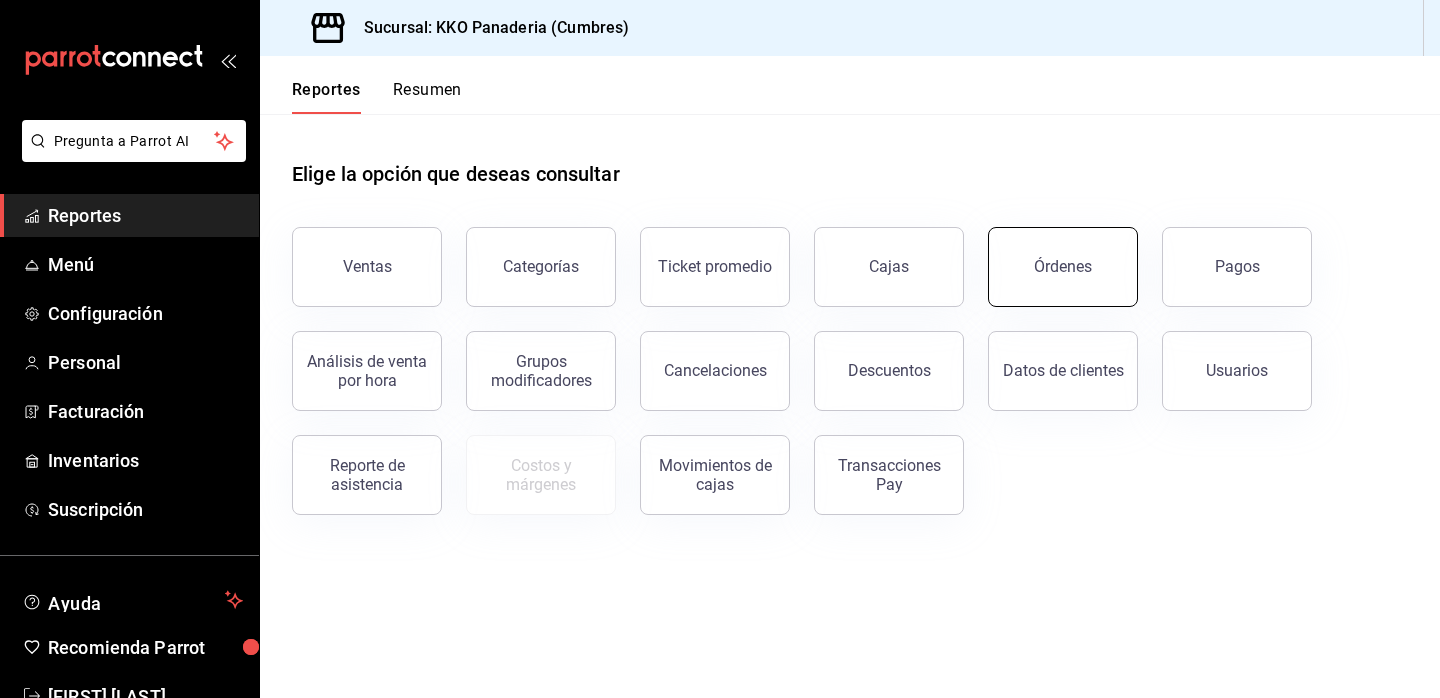 click on "Órdenes" at bounding box center [1063, 267] 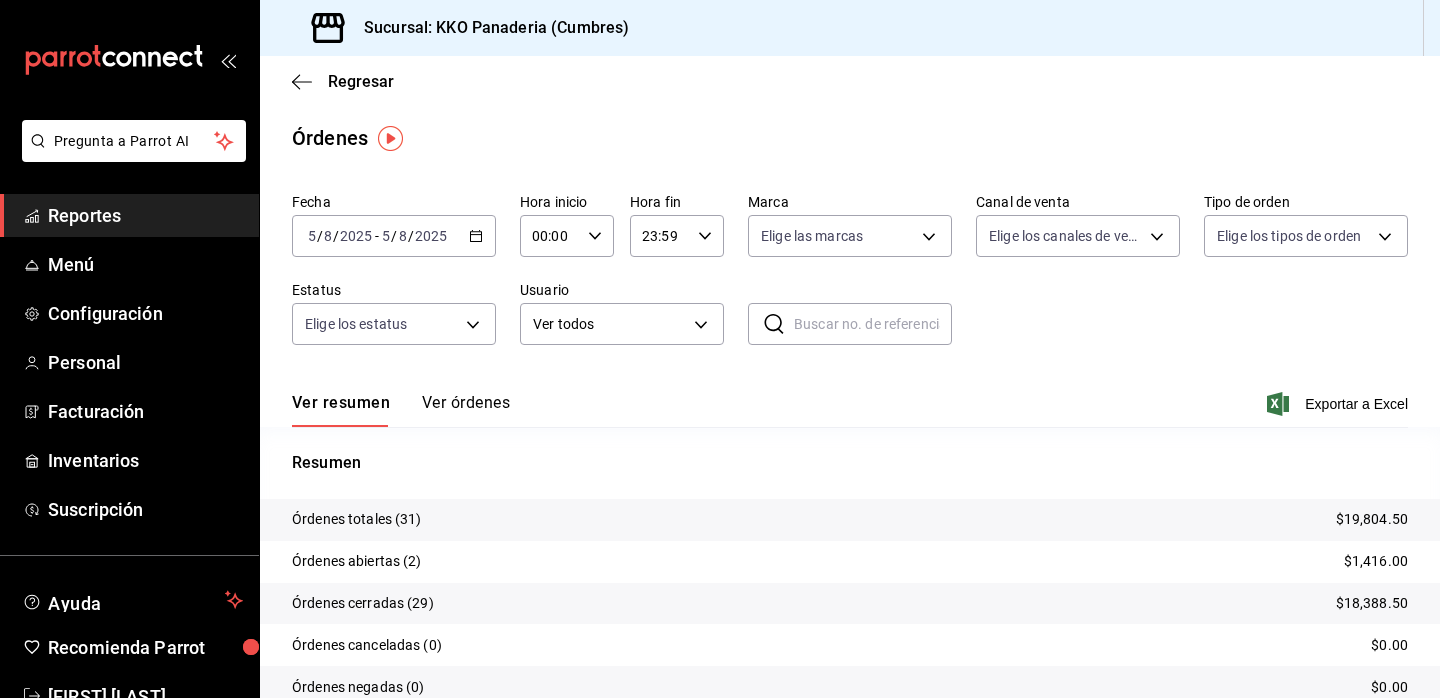 click on "Reportes" at bounding box center [145, 215] 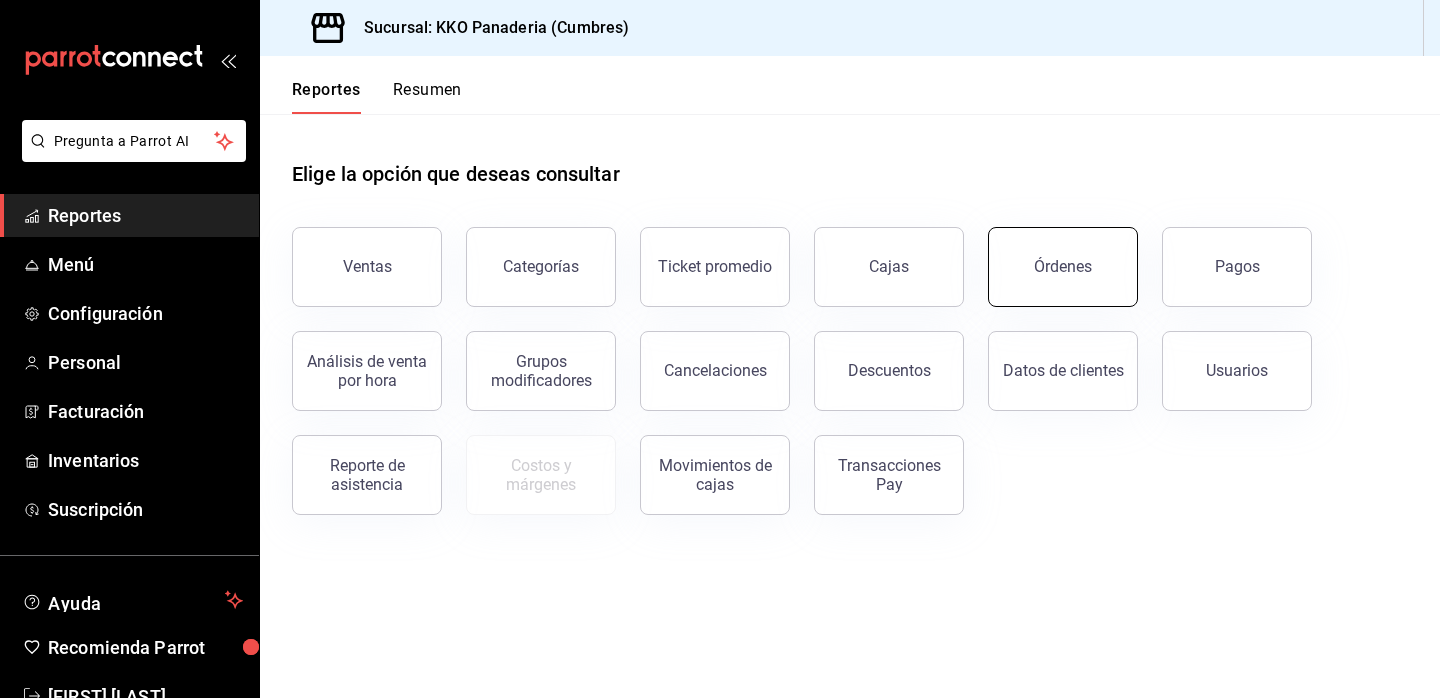 click on "Órdenes" at bounding box center [1063, 267] 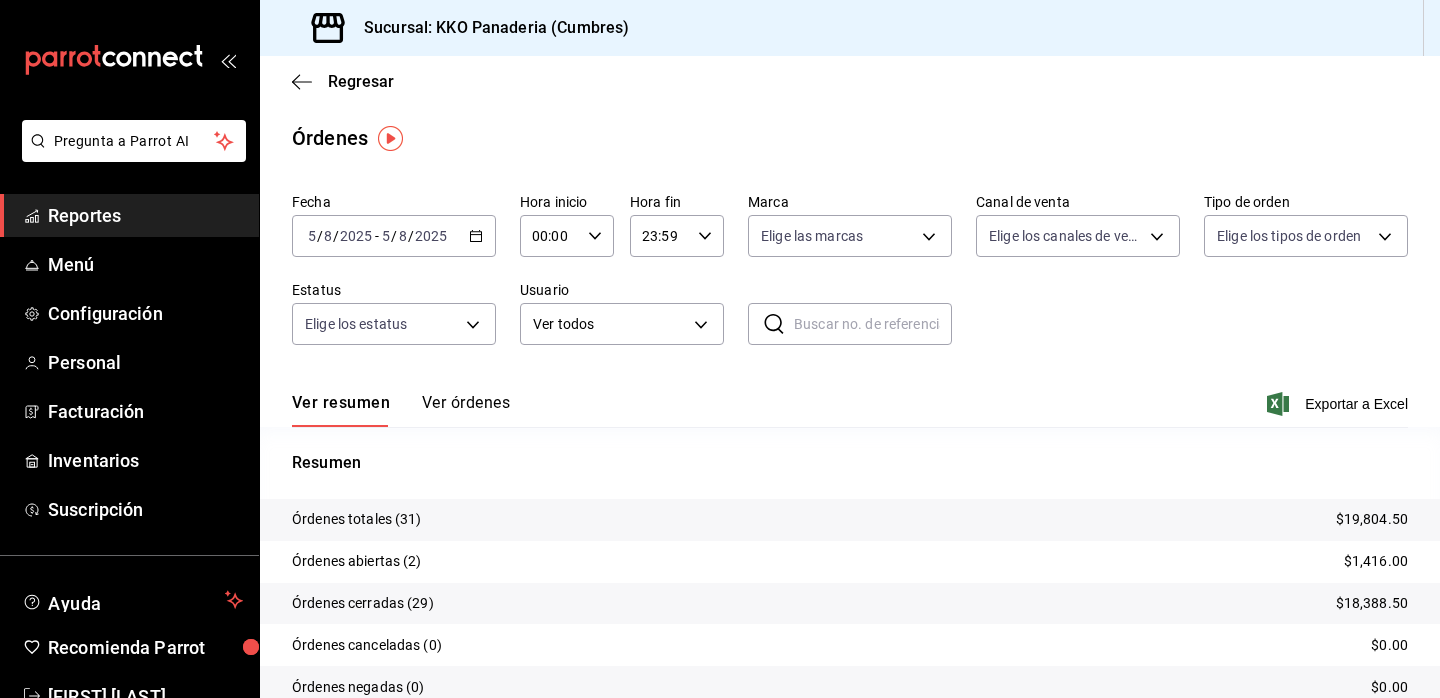 click on "Reportes" at bounding box center [145, 215] 